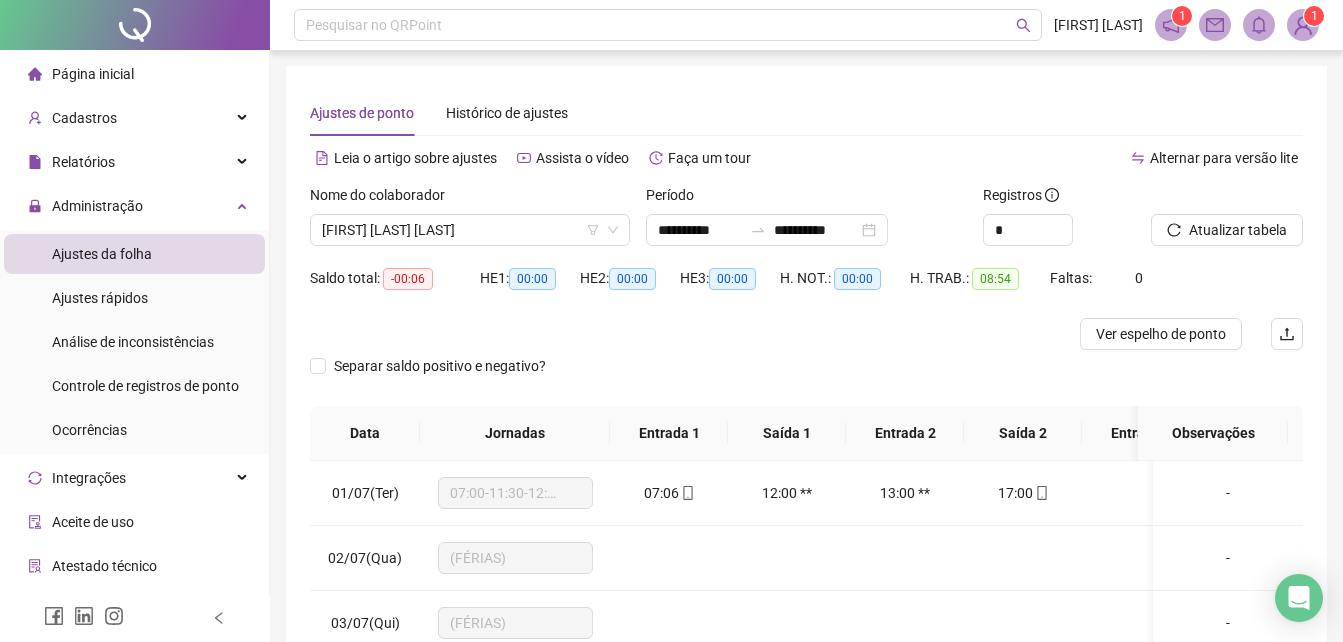 scroll, scrollTop: 0, scrollLeft: 0, axis: both 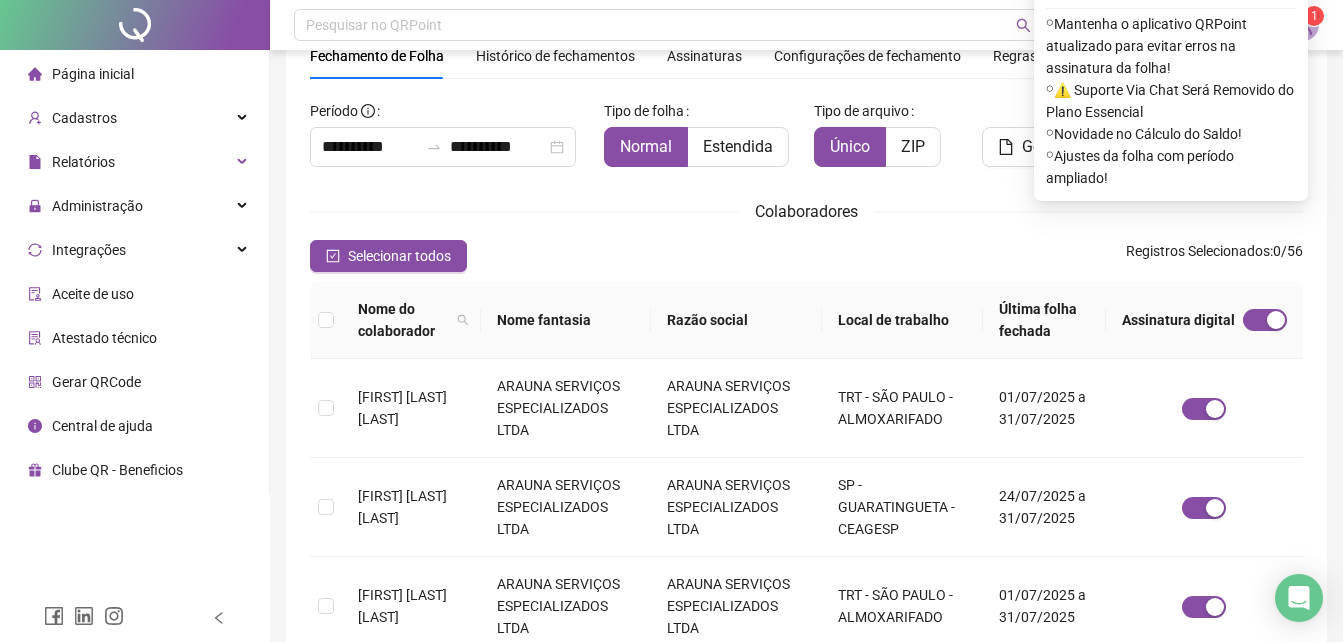 click on "Estendida" at bounding box center [738, 146] 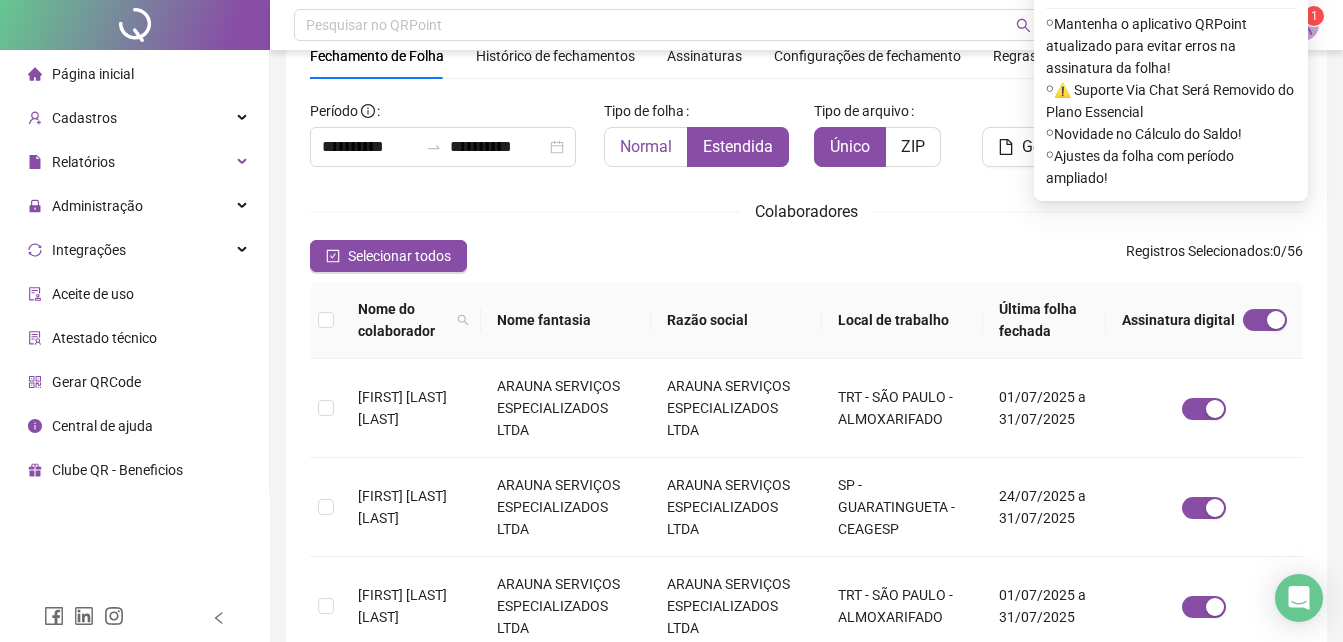 click on "Normal" at bounding box center [646, 146] 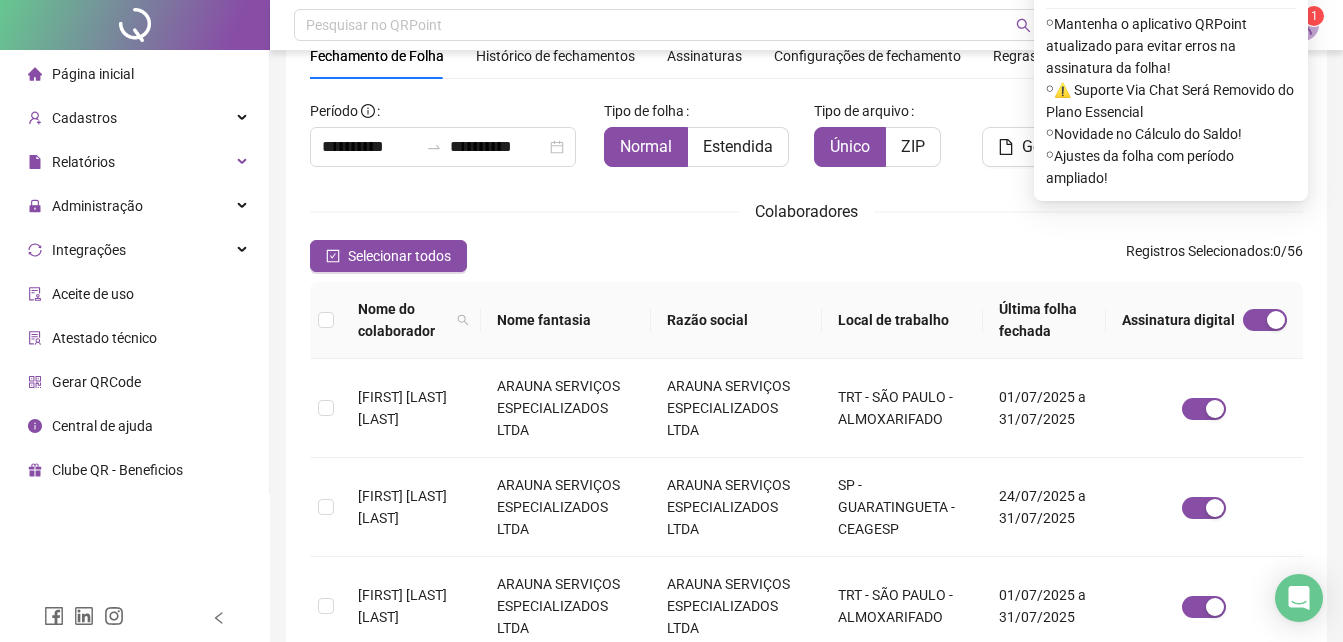click on "Assinaturas" at bounding box center (704, 56) 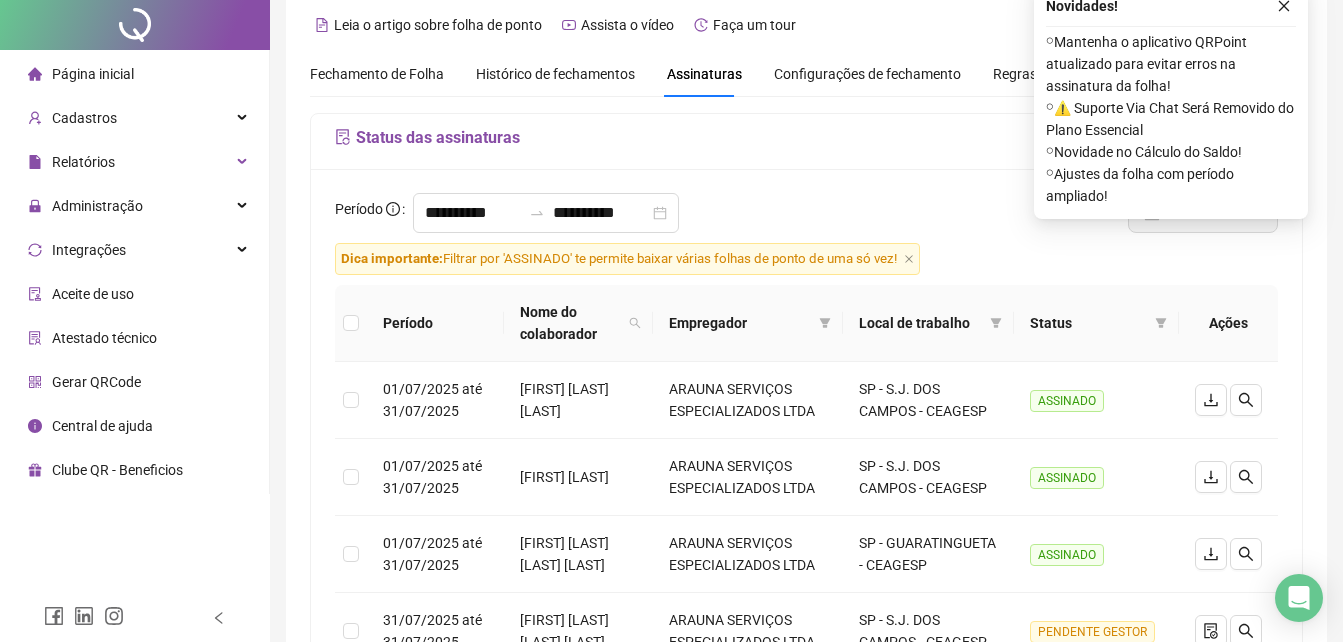 scroll, scrollTop: 0, scrollLeft: 0, axis: both 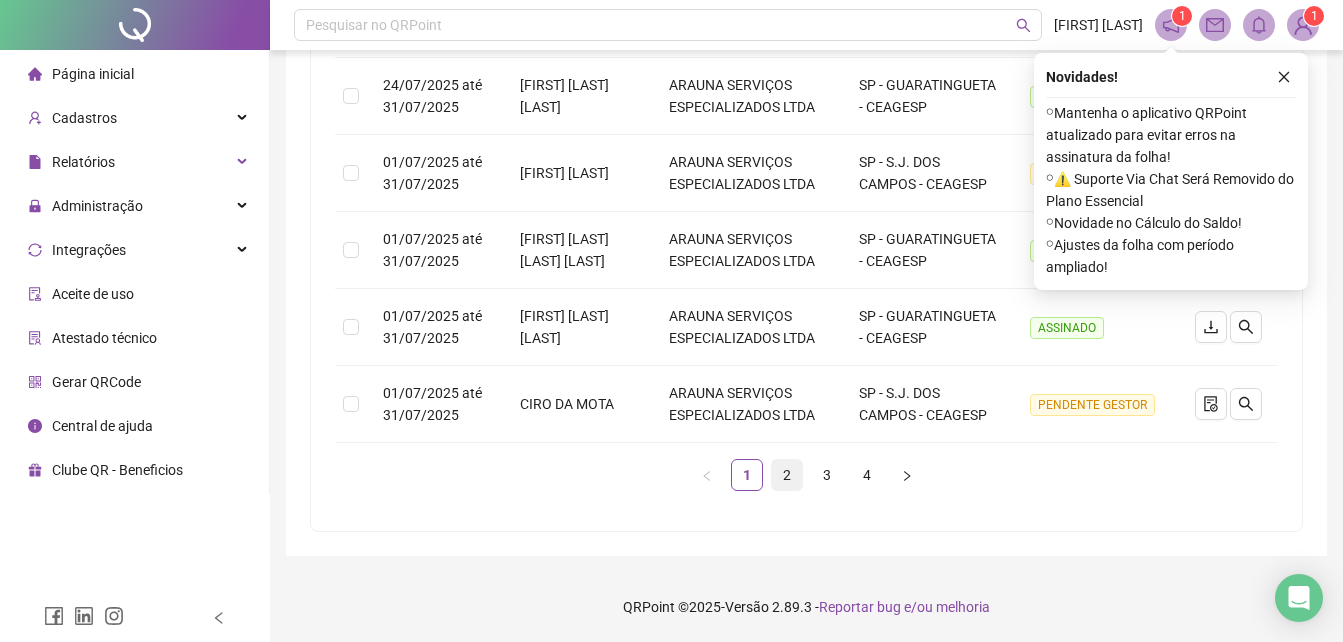 click on "2" at bounding box center [787, 475] 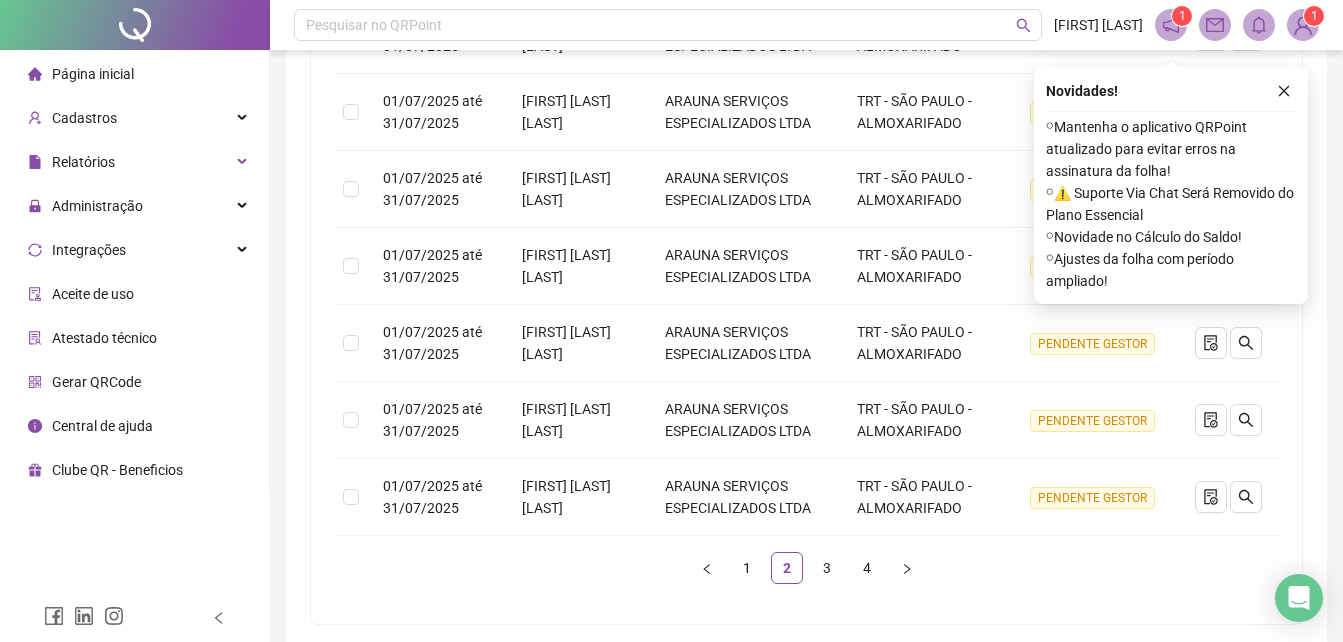 scroll, scrollTop: 765, scrollLeft: 0, axis: vertical 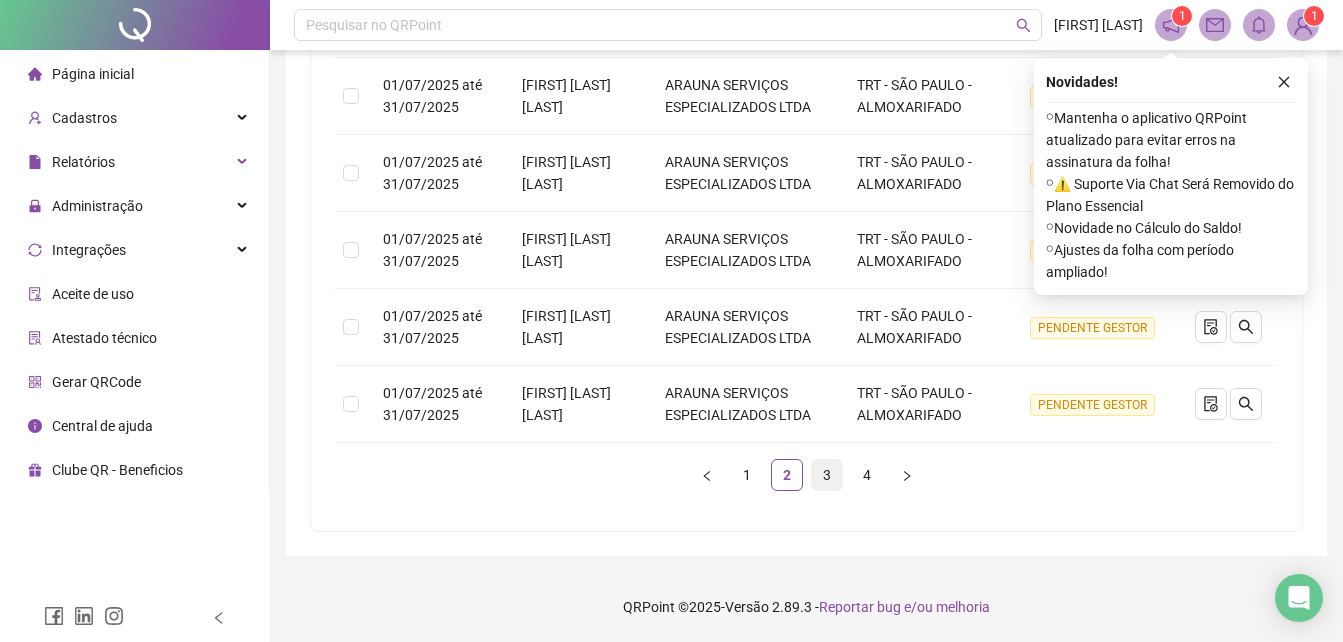 click on "3" at bounding box center [827, 475] 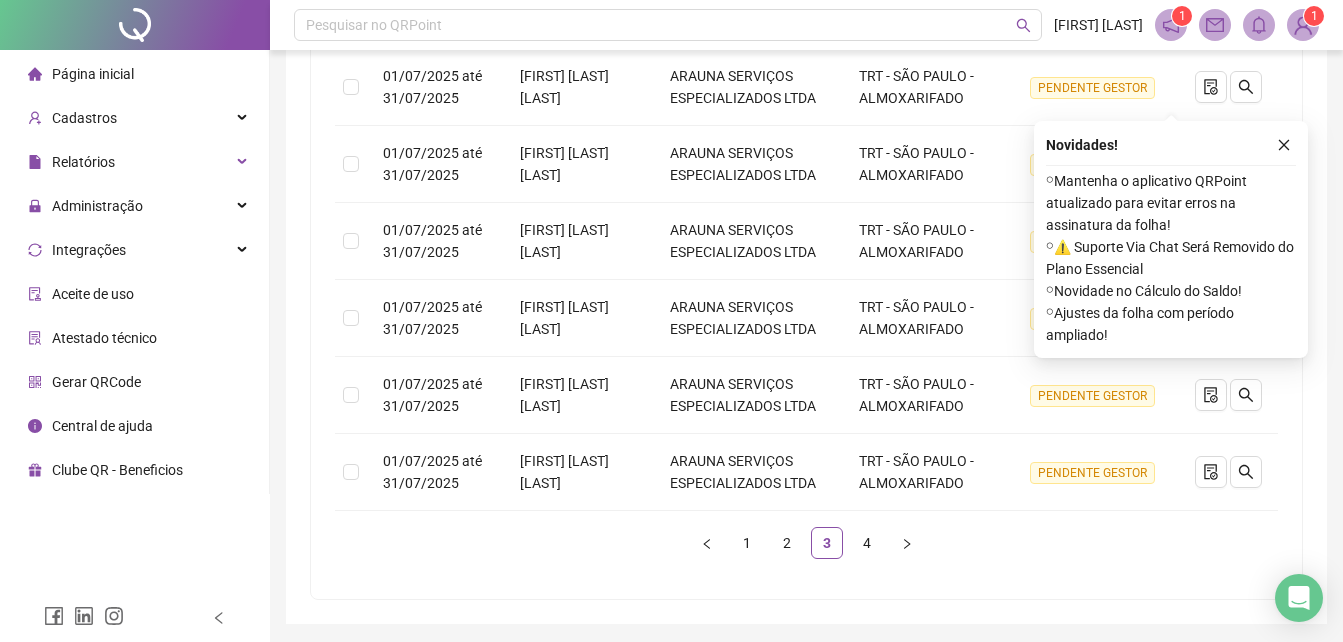 scroll, scrollTop: 760, scrollLeft: 0, axis: vertical 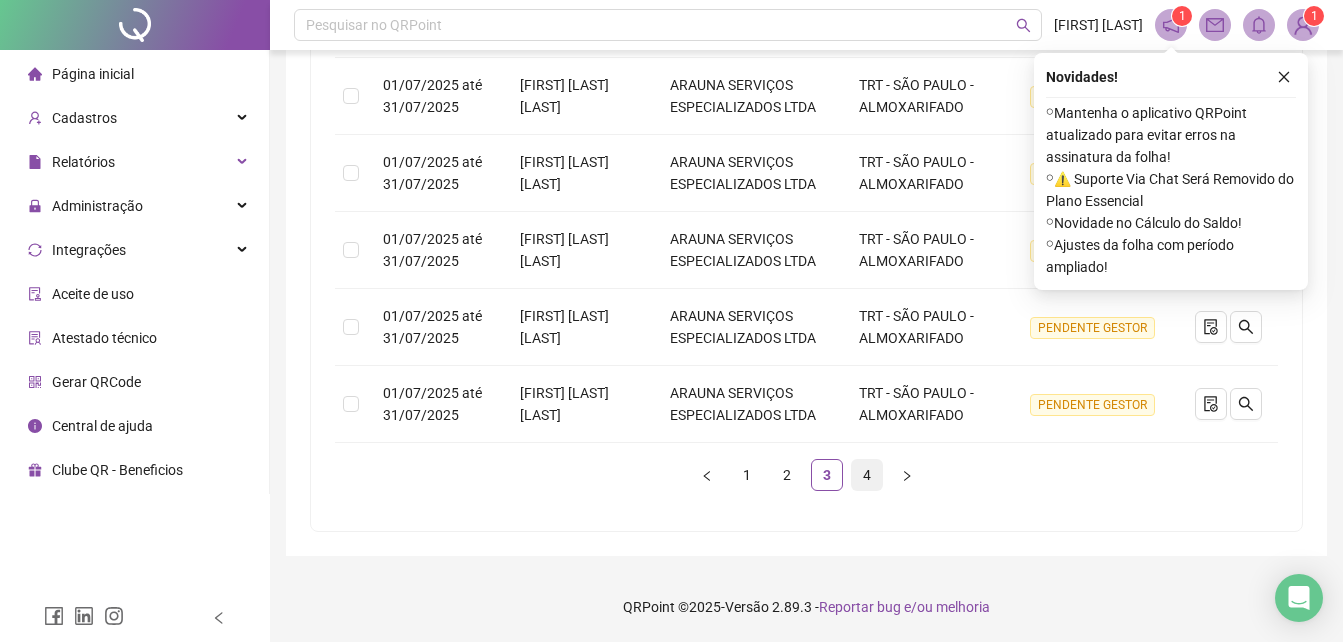 click on "4" at bounding box center (867, 475) 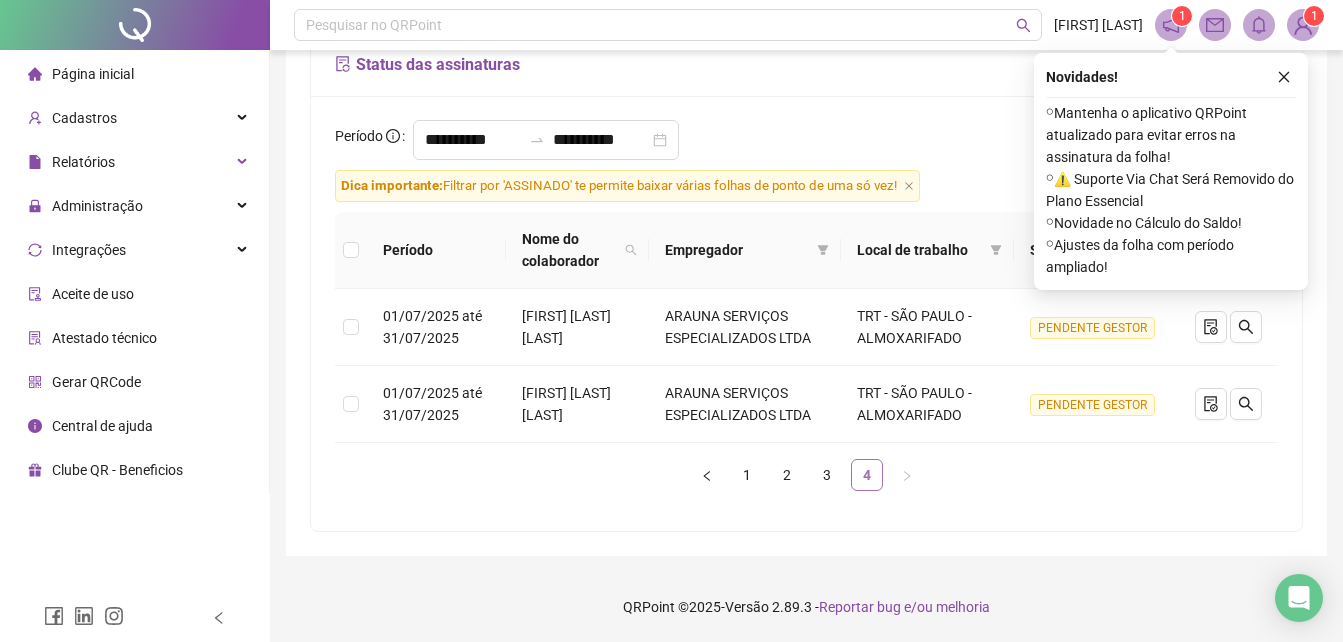 scroll, scrollTop: 144, scrollLeft: 0, axis: vertical 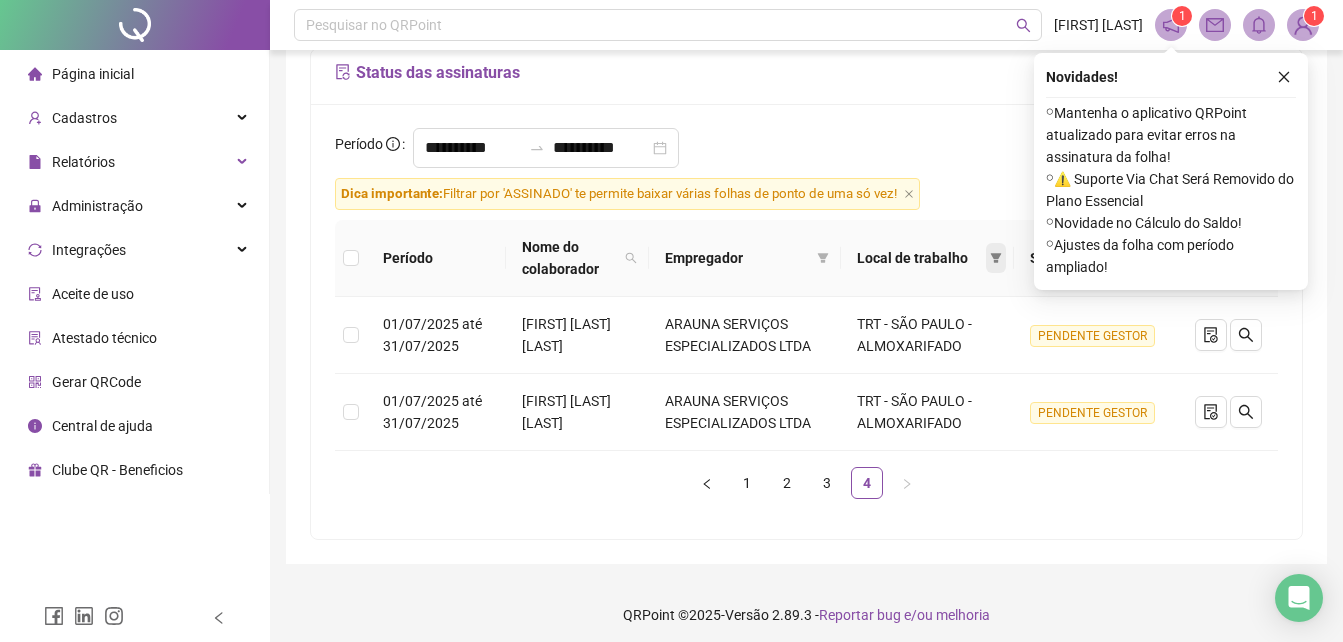 click at bounding box center (996, 258) 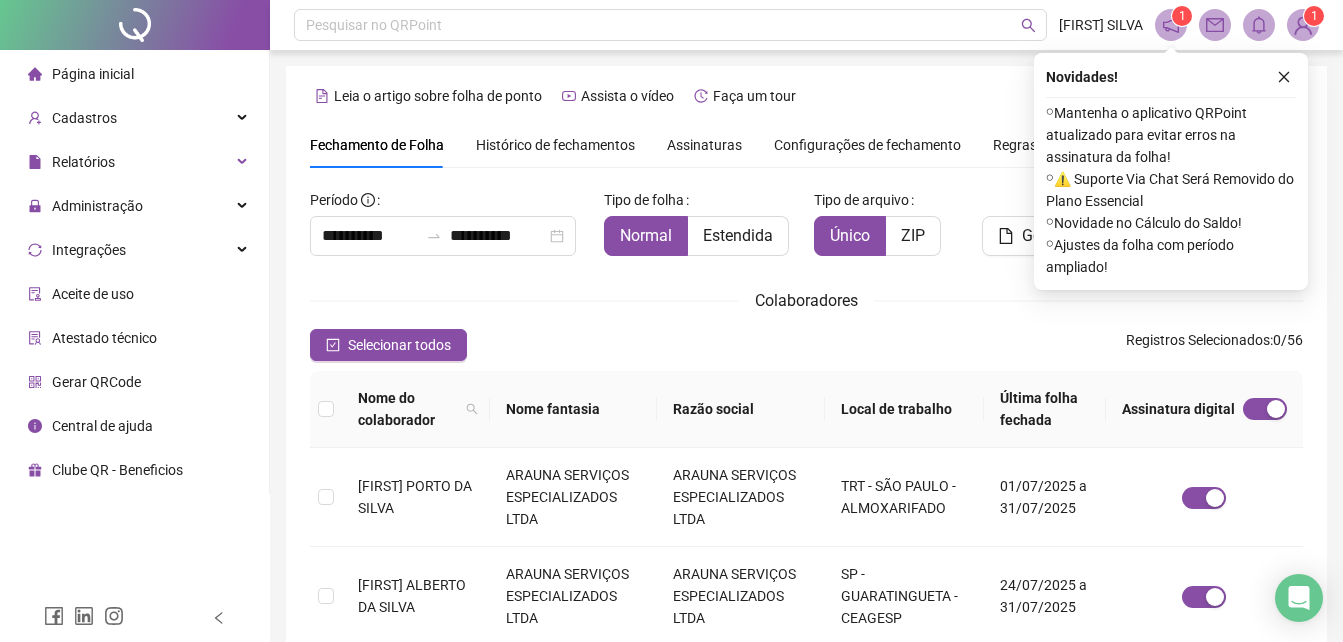 scroll, scrollTop: 89, scrollLeft: 0, axis: vertical 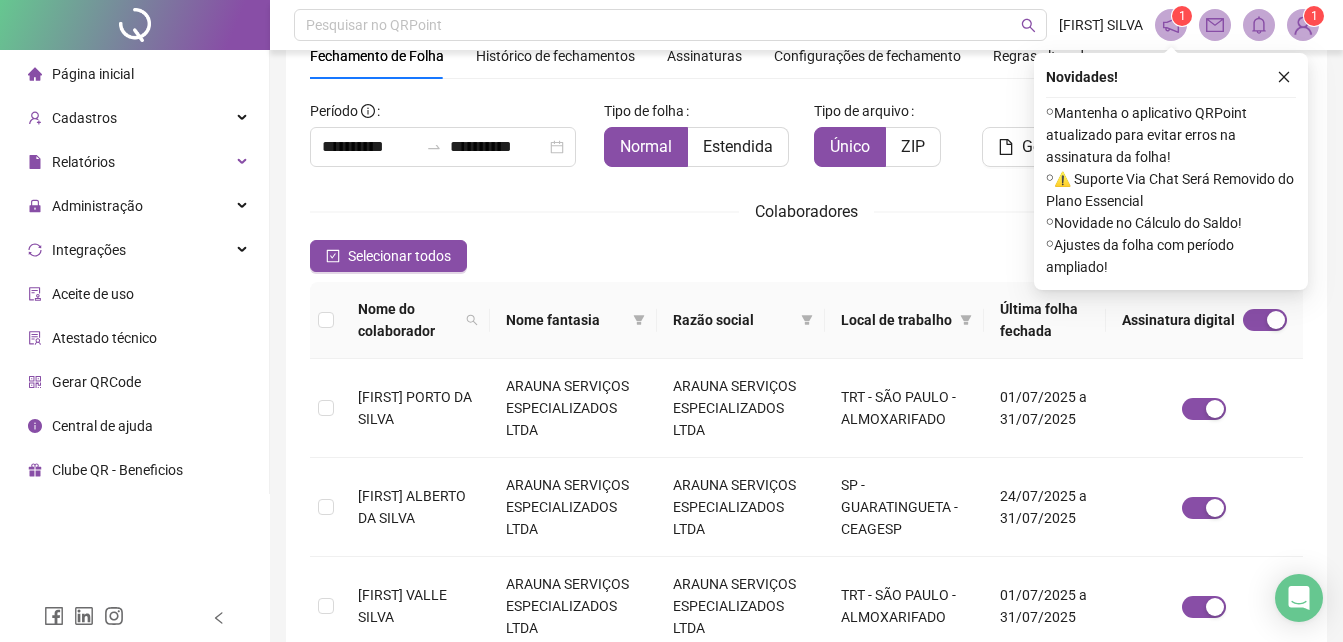 click on "Assinaturas" at bounding box center (704, 56) 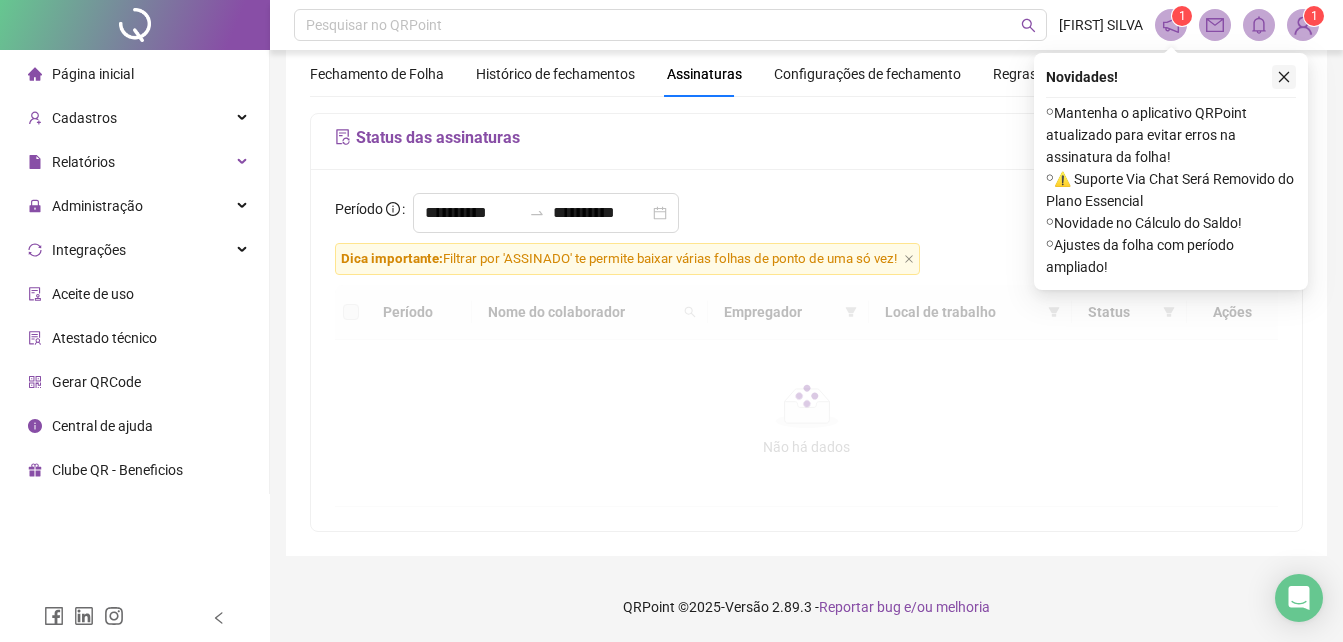 click 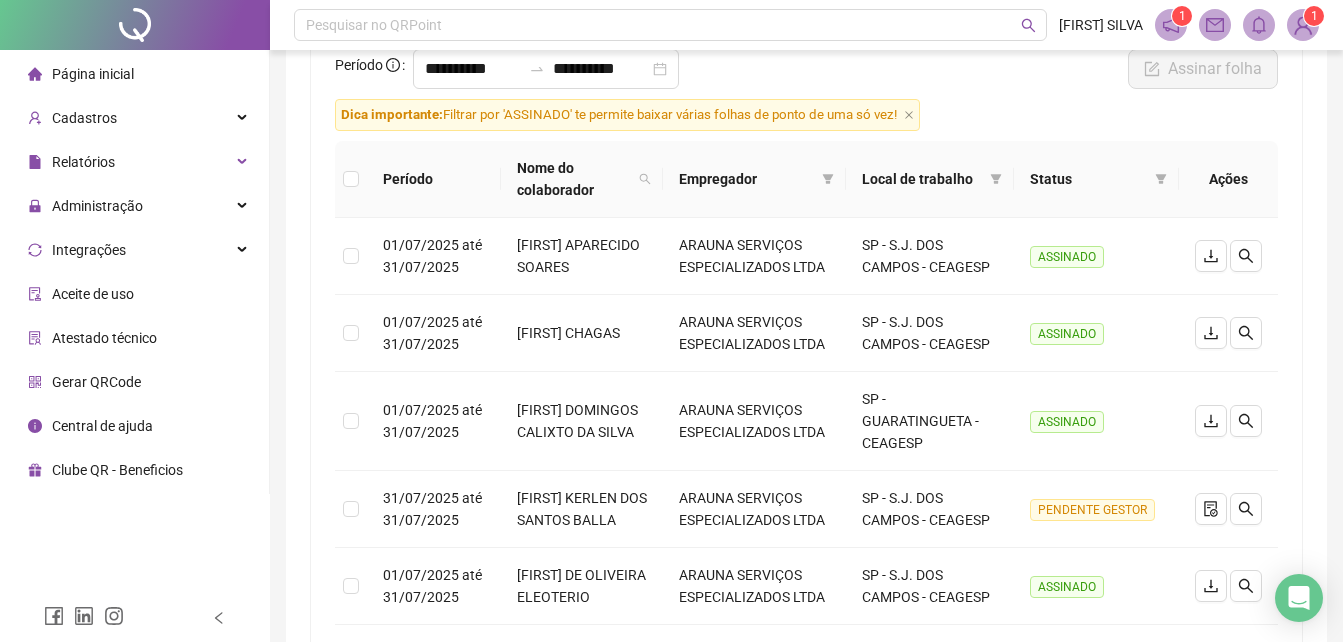 scroll, scrollTop: 222, scrollLeft: 0, axis: vertical 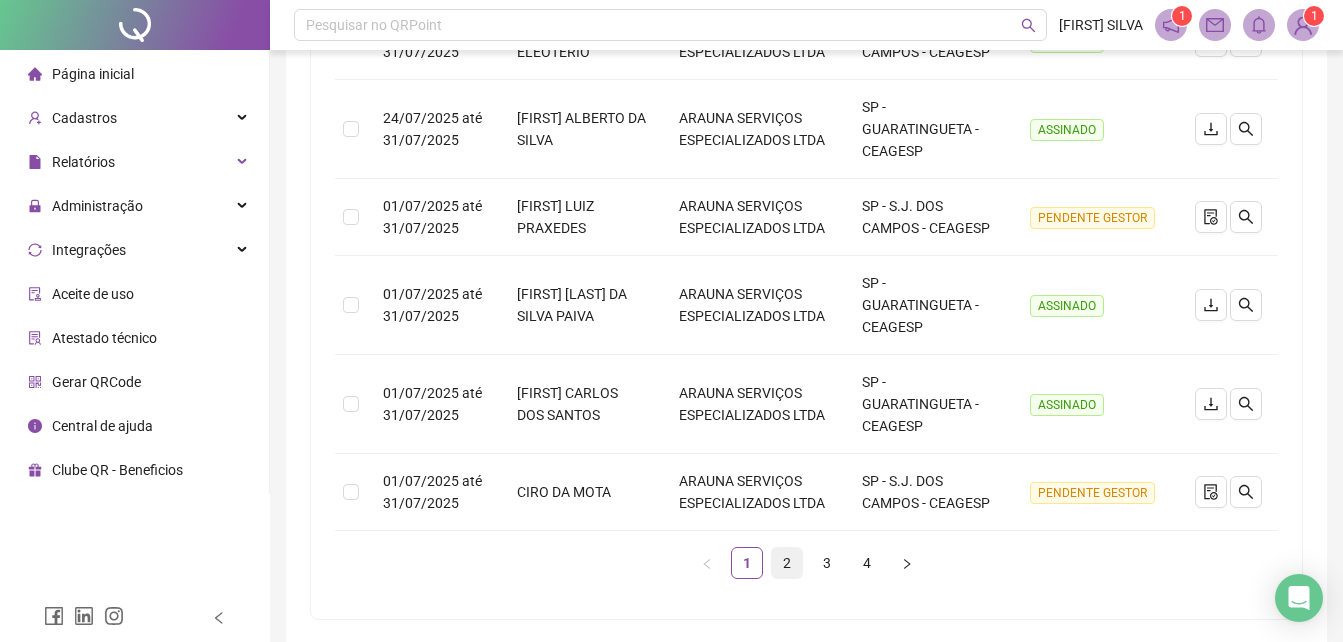 click on "2" at bounding box center [787, 563] 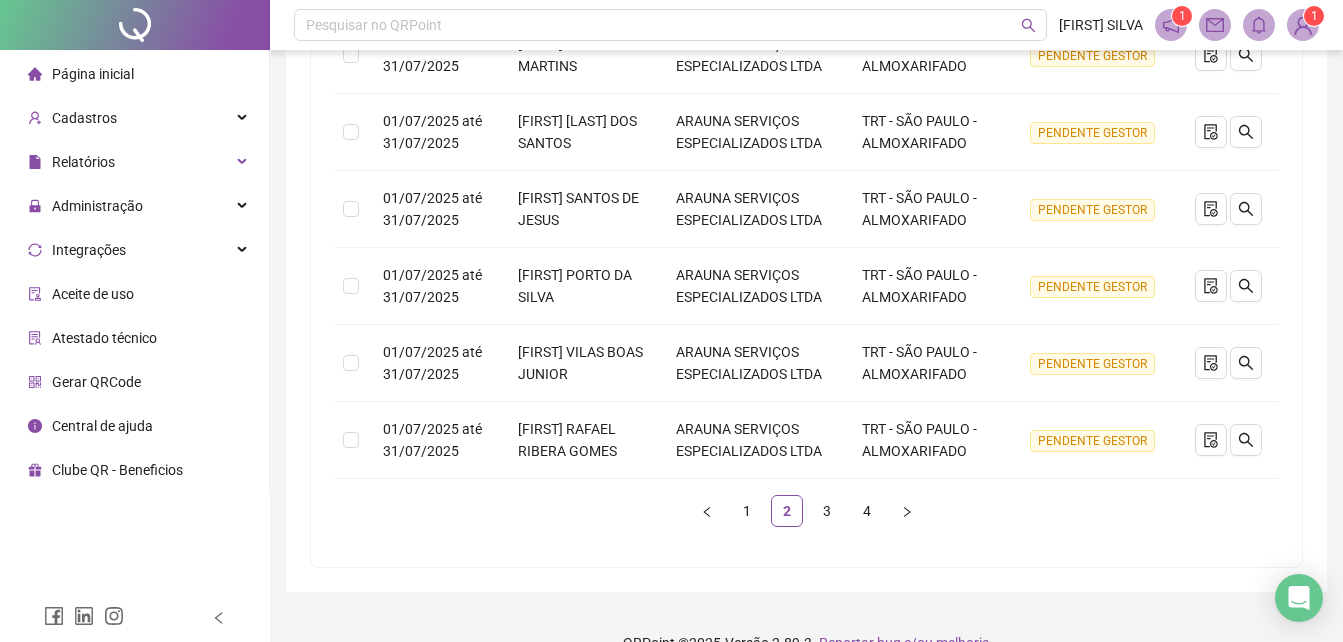 scroll, scrollTop: 782, scrollLeft: 0, axis: vertical 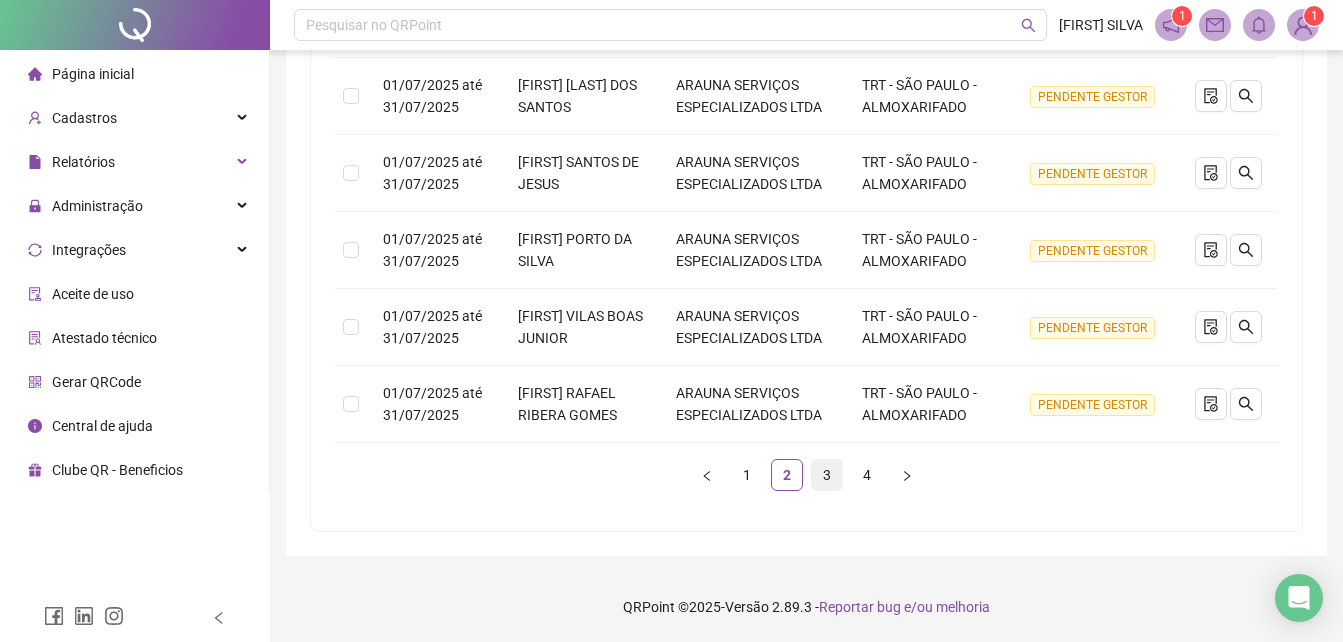 click on "3" at bounding box center (827, 475) 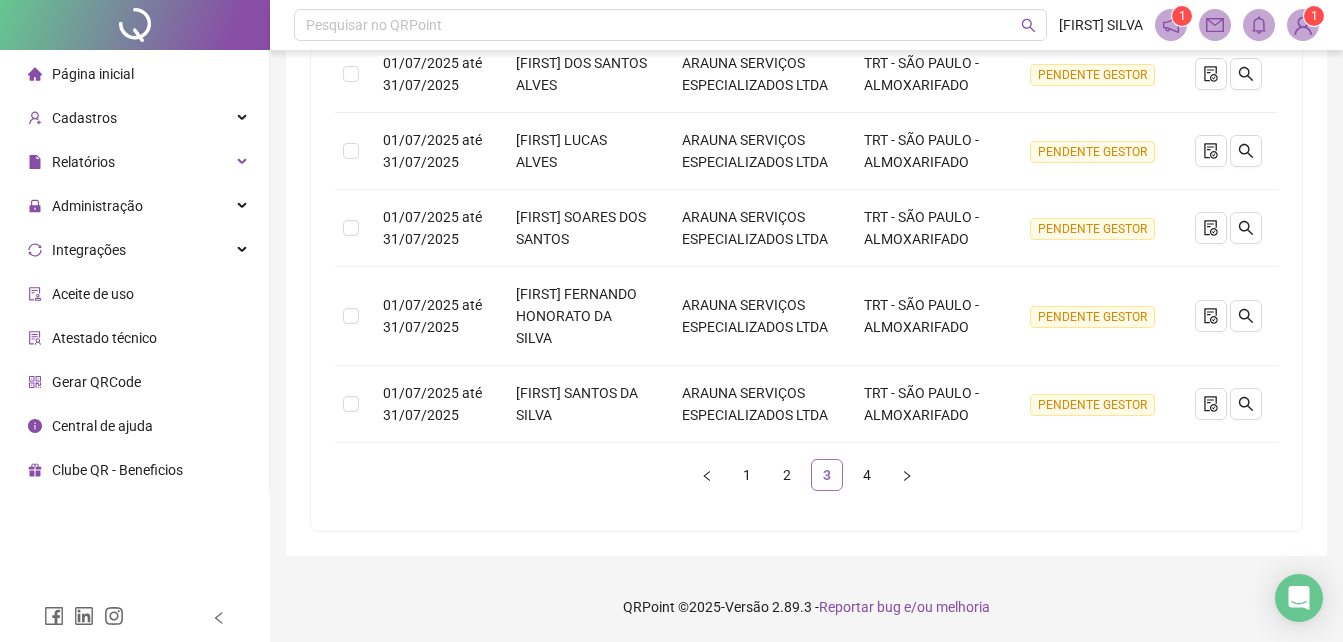 scroll, scrollTop: 760, scrollLeft: 0, axis: vertical 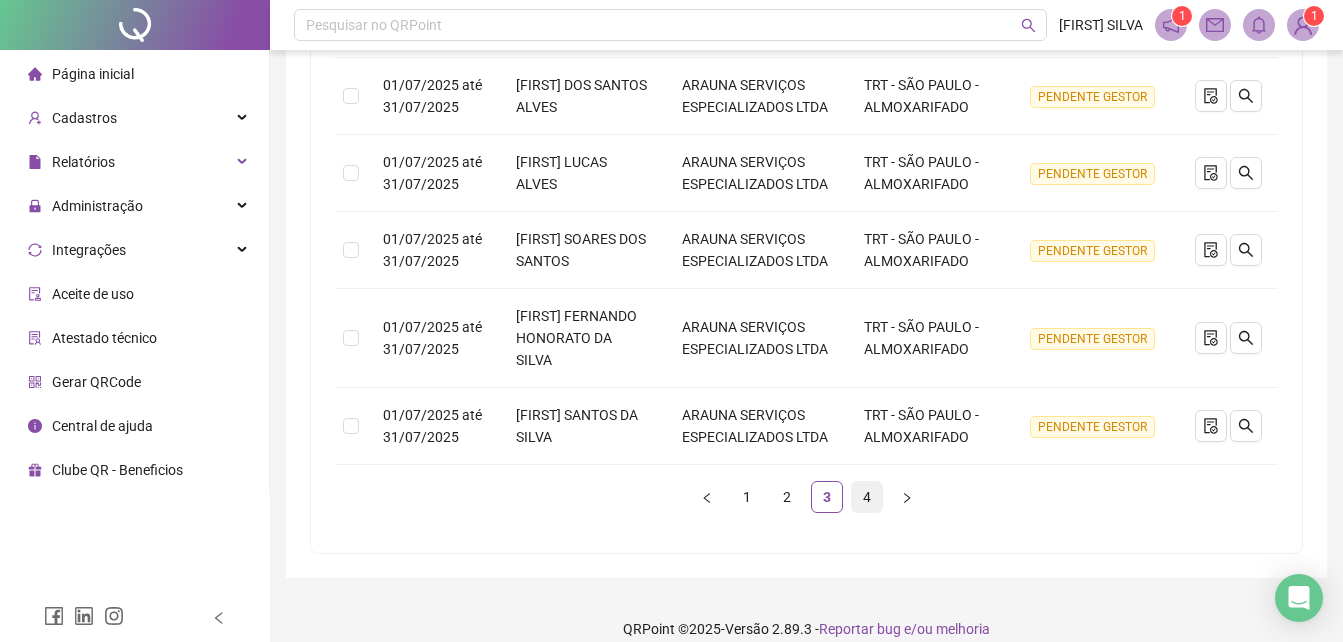 click on "4" at bounding box center (867, 497) 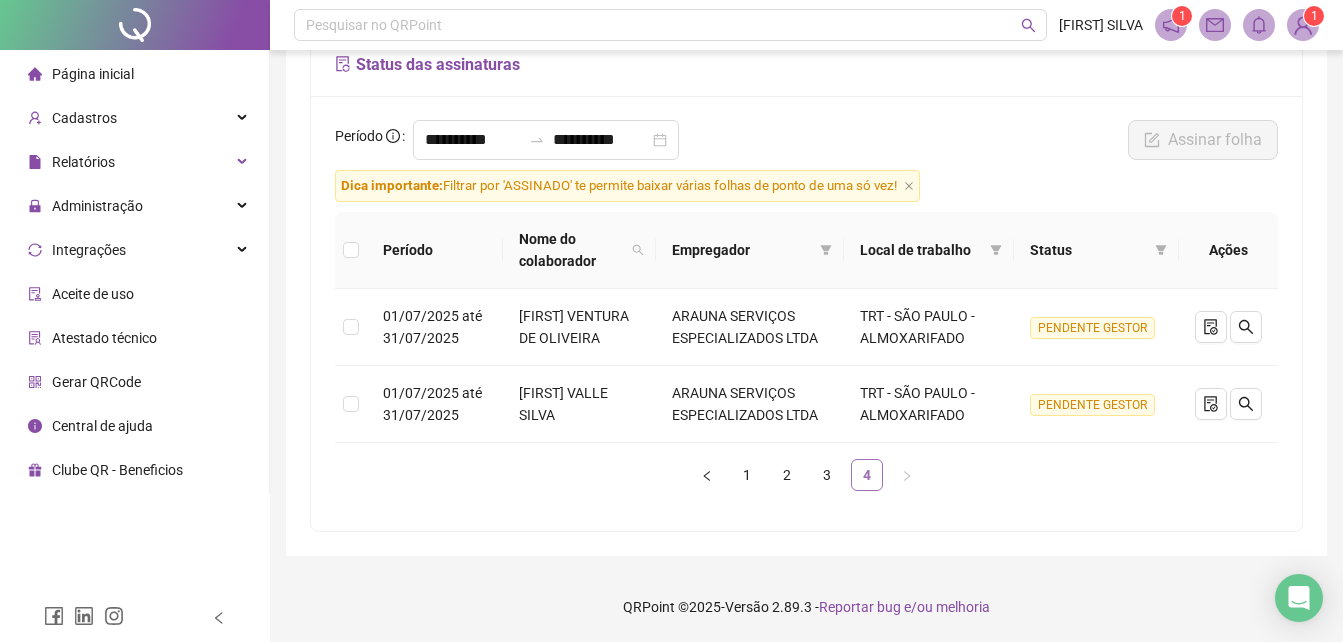 scroll, scrollTop: 144, scrollLeft: 0, axis: vertical 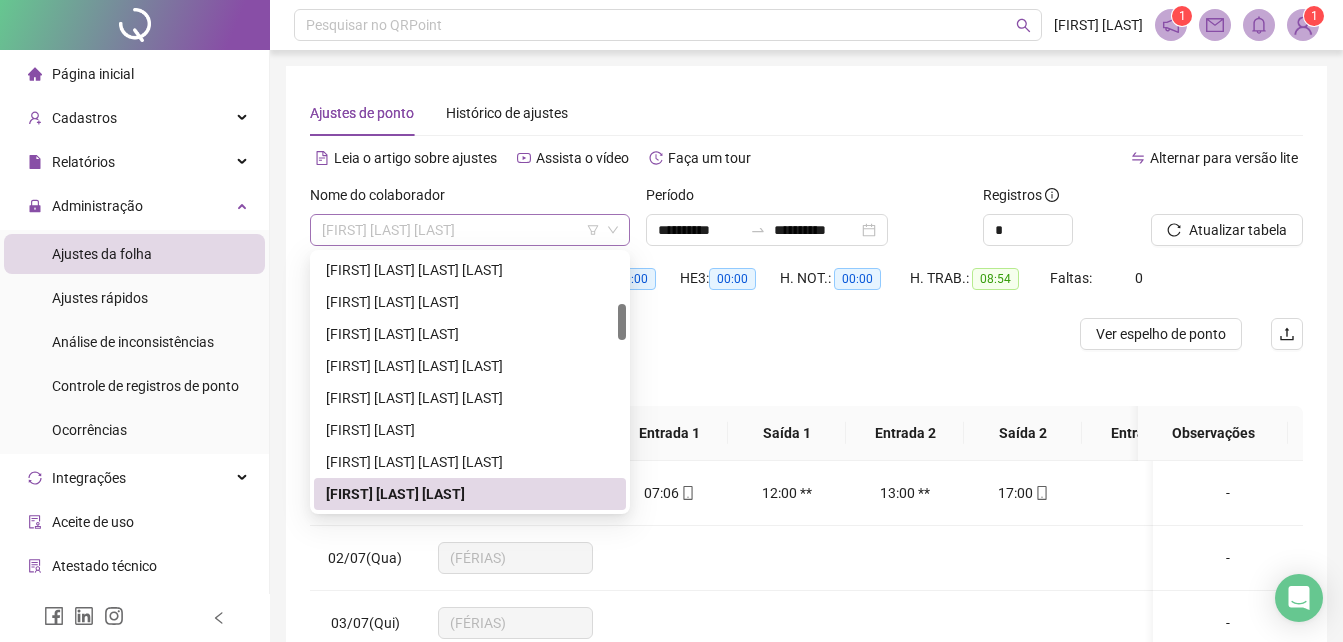 click on "[FIRST] [LAST] [LAST]" at bounding box center [470, 230] 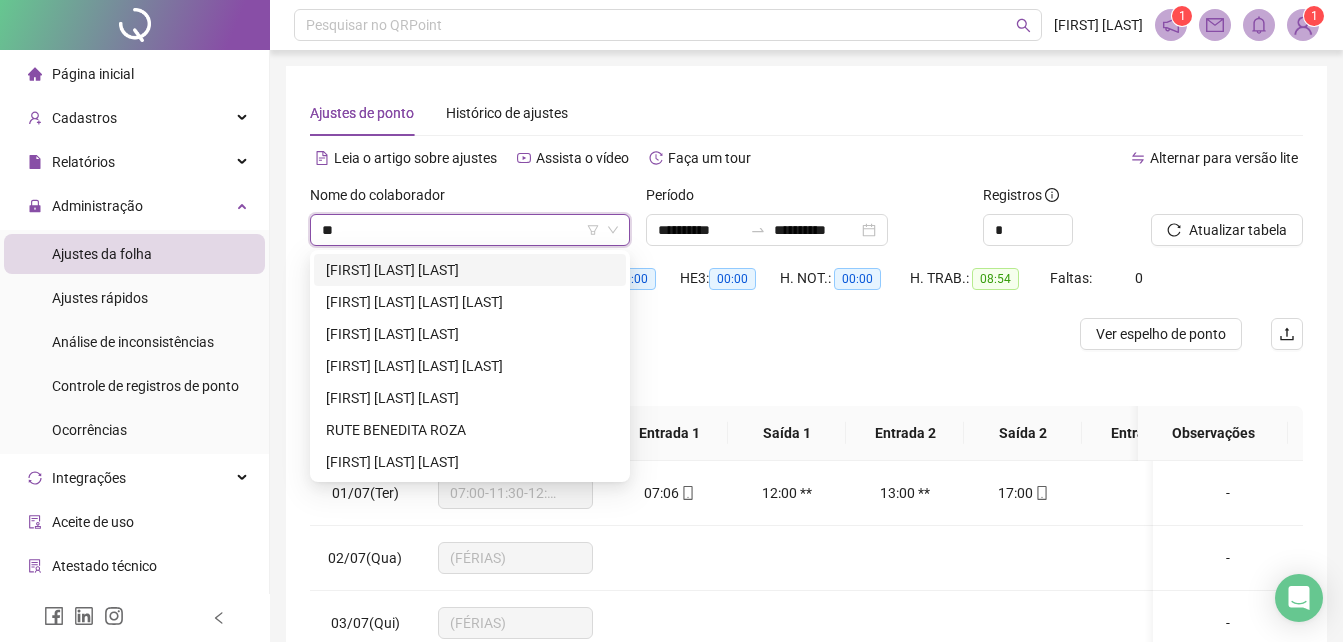 scroll, scrollTop: 0, scrollLeft: 0, axis: both 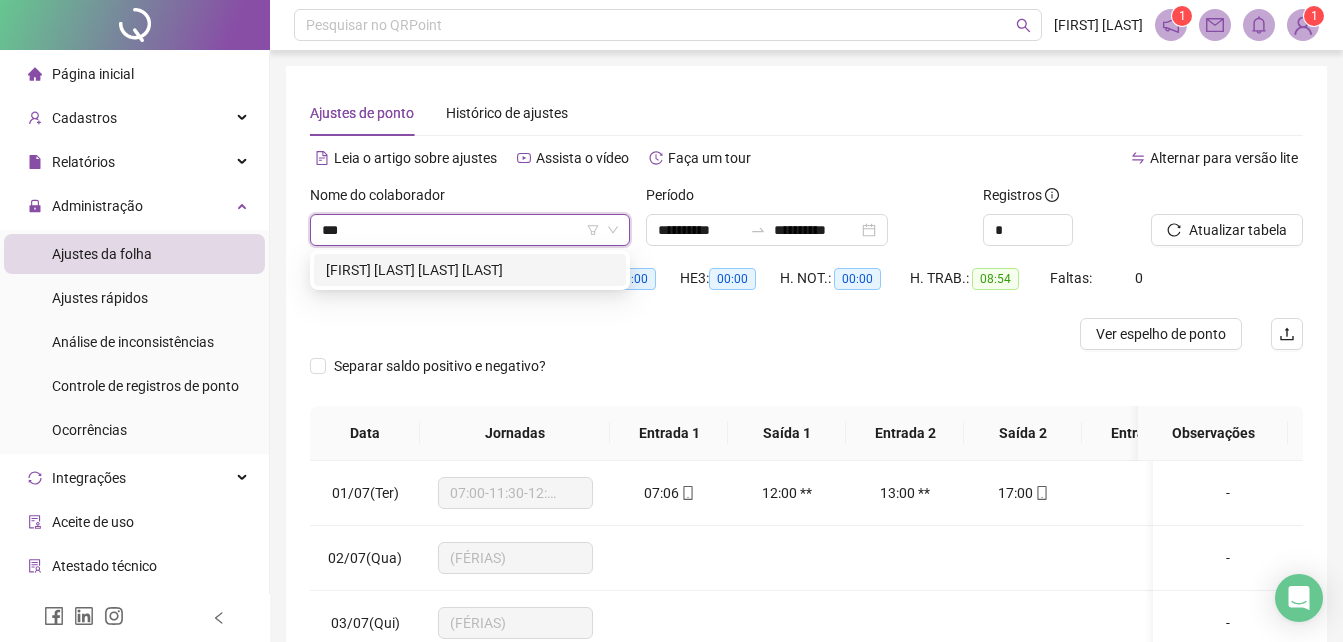 type on "****" 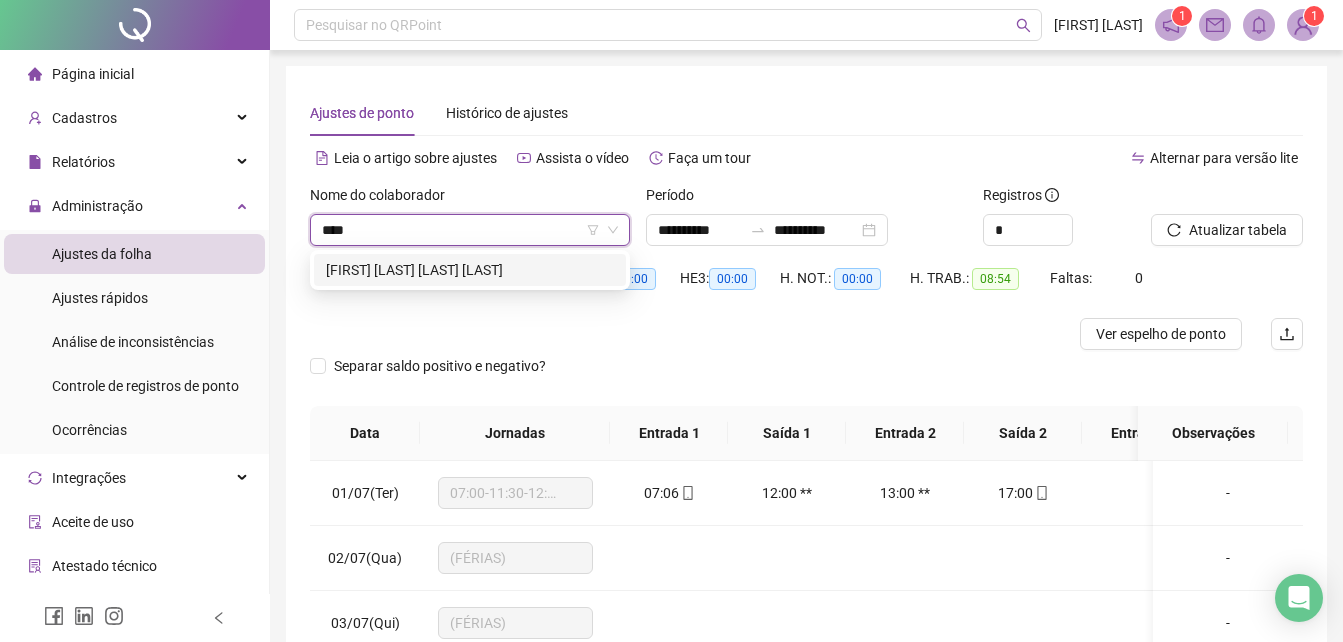 click on "[FIRST] [LAST] [LAST] [LAST]" at bounding box center (470, 270) 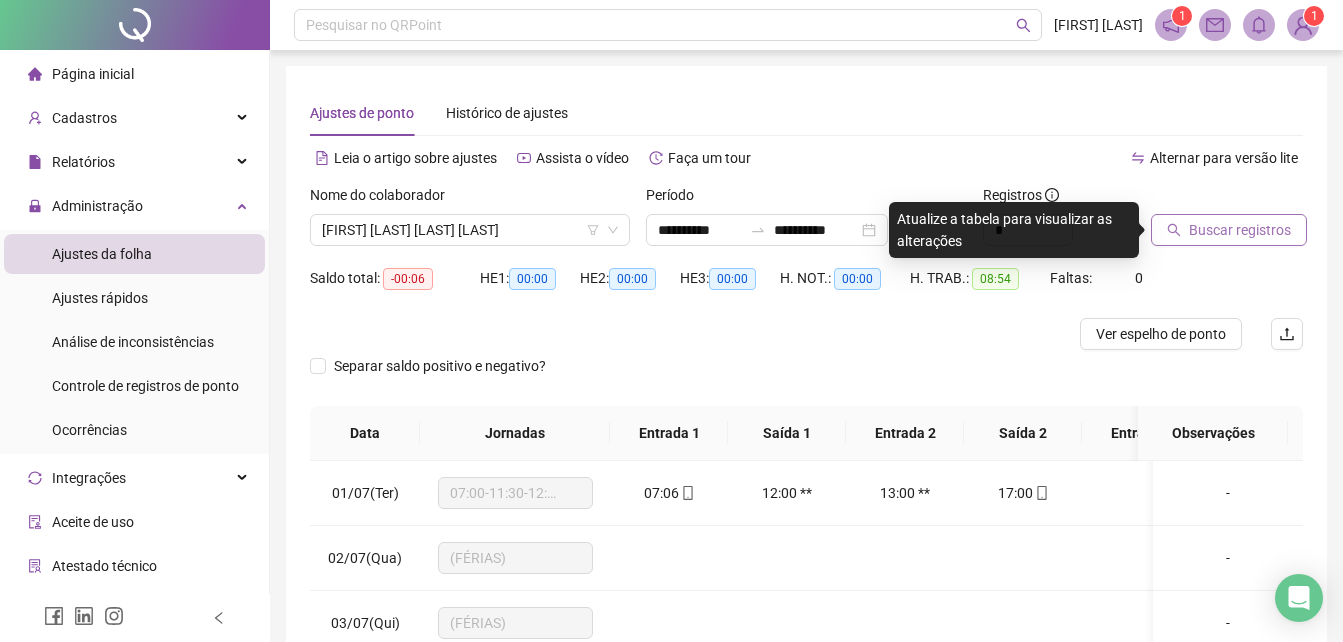 click on "Buscar registros" at bounding box center [1229, 230] 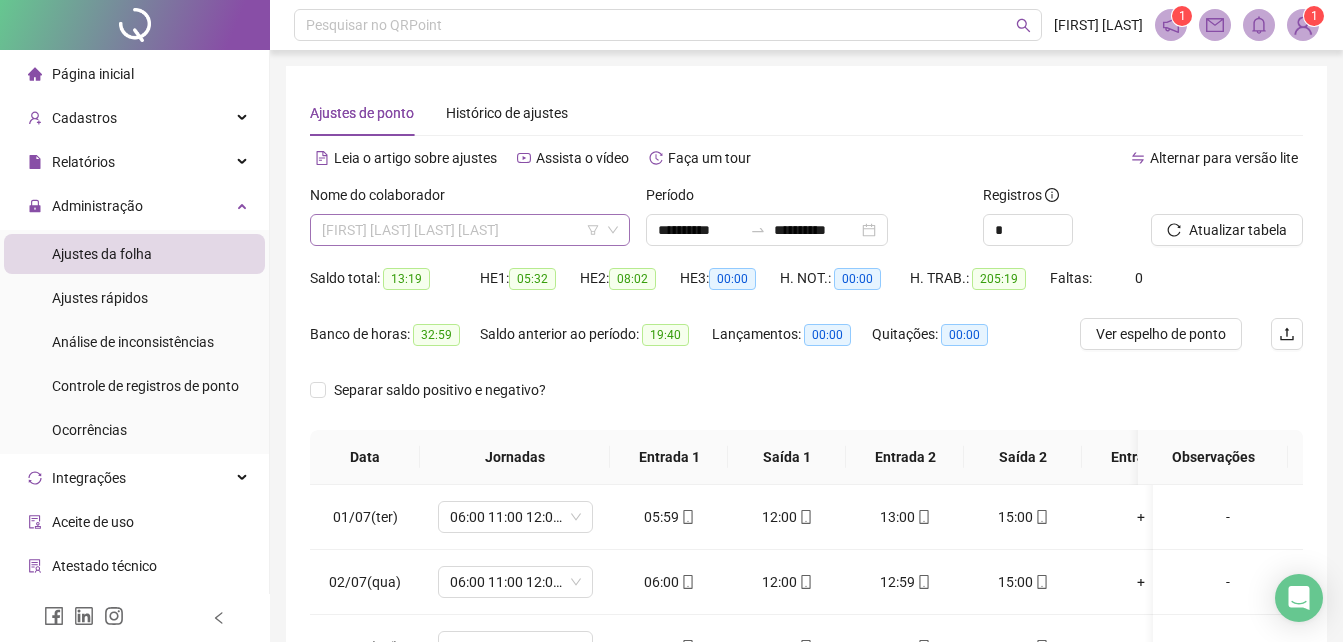 scroll, scrollTop: 128, scrollLeft: 0, axis: vertical 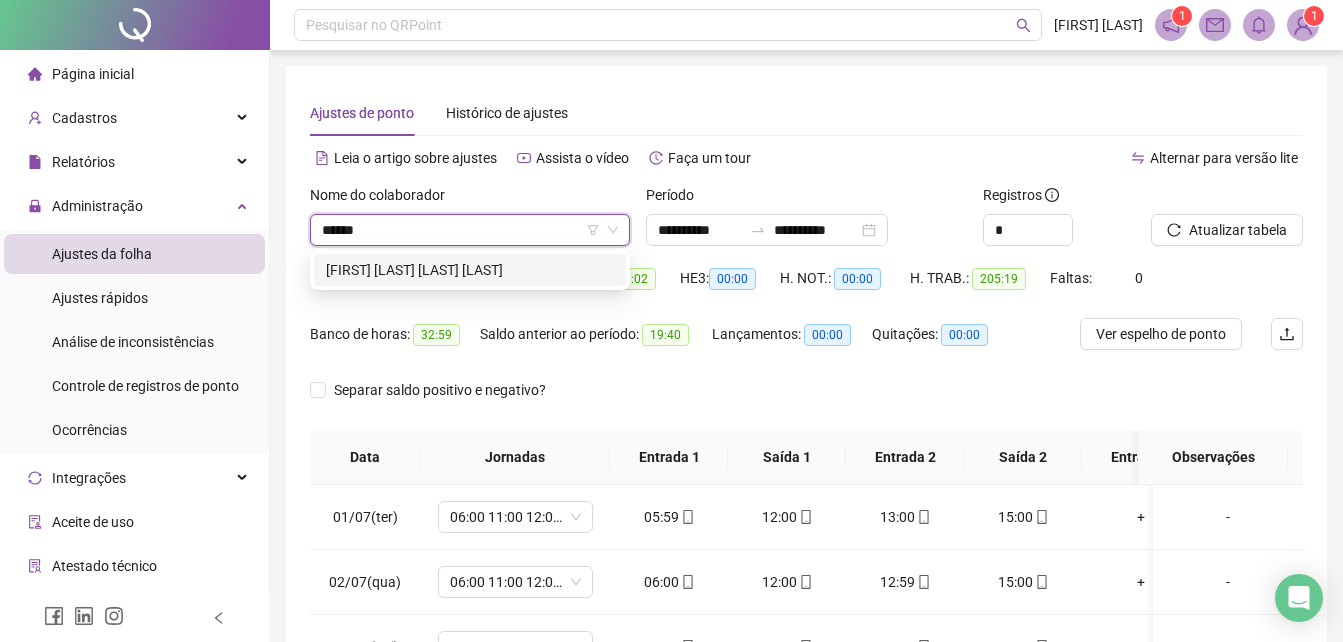 type on "*******" 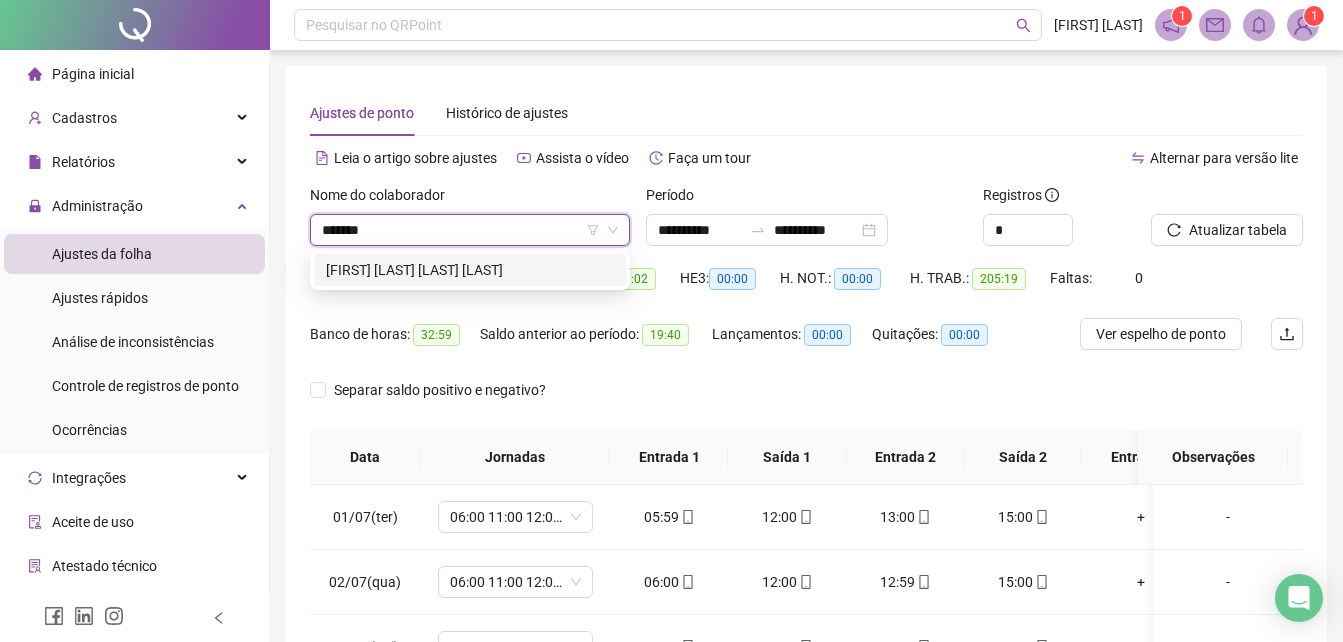 click on "[FIRST] [LAST] [LAST] [LAST]" at bounding box center [470, 270] 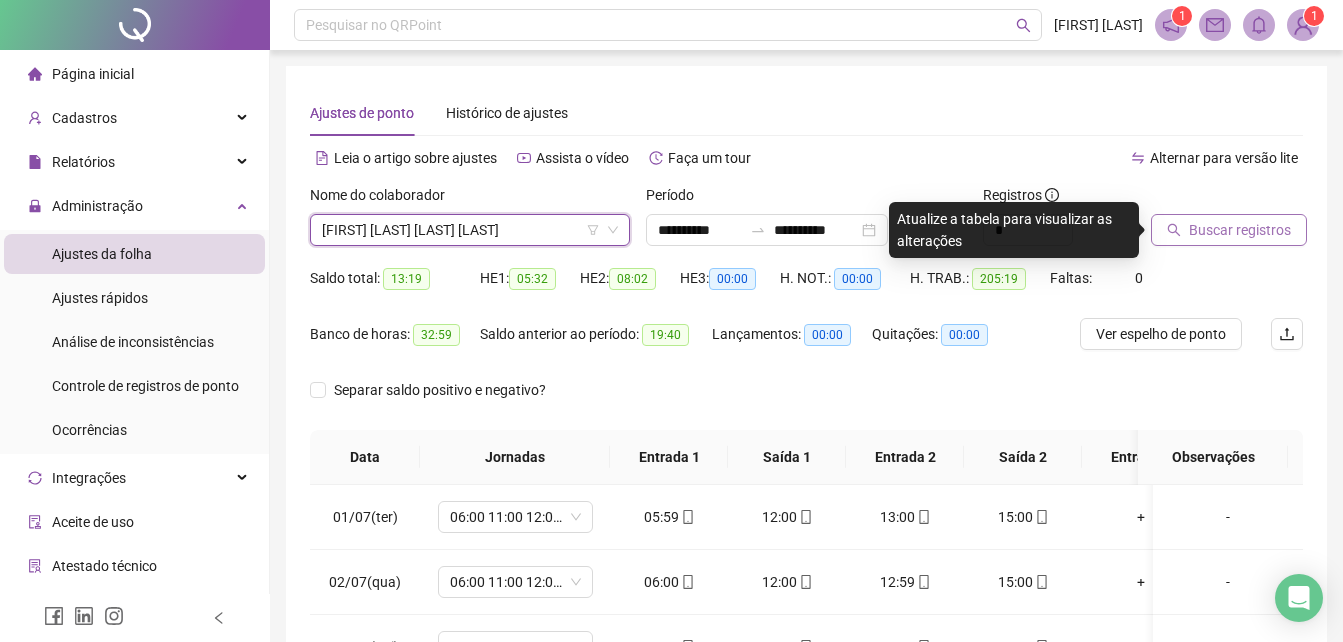 click on "Buscar registros" at bounding box center [1229, 230] 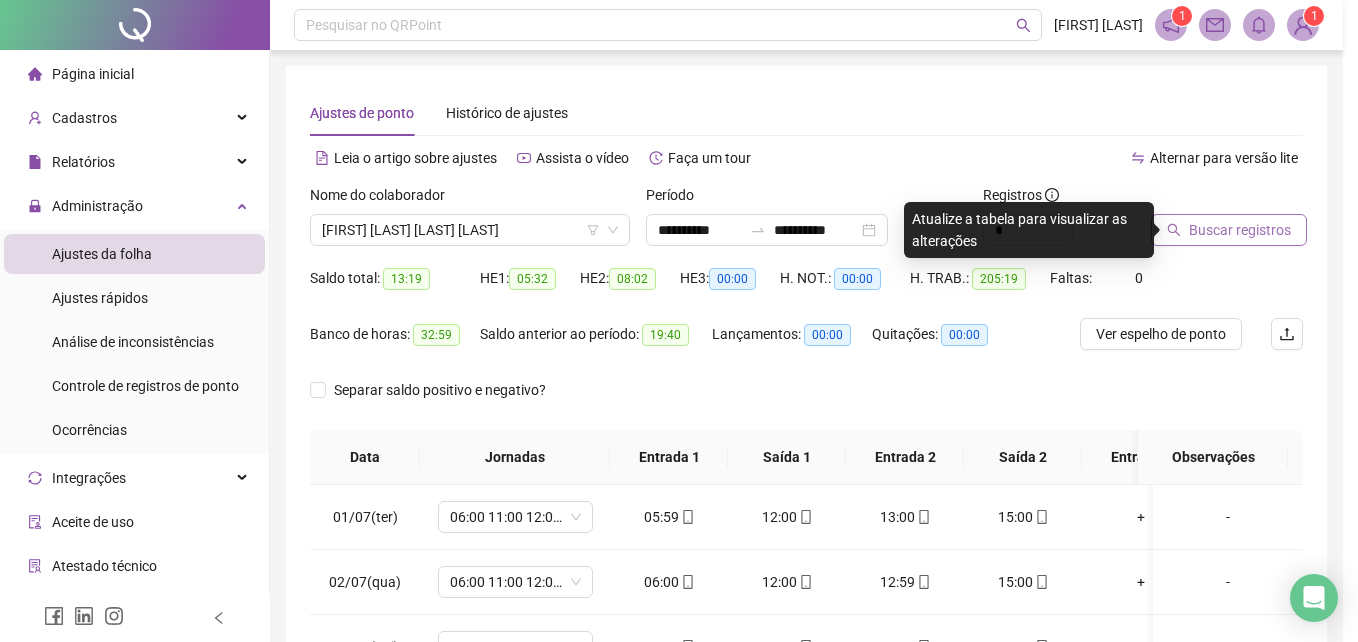 click on "Buscando registros Os registros de ponto estão sendo buscados... OK" at bounding box center [679, 321] 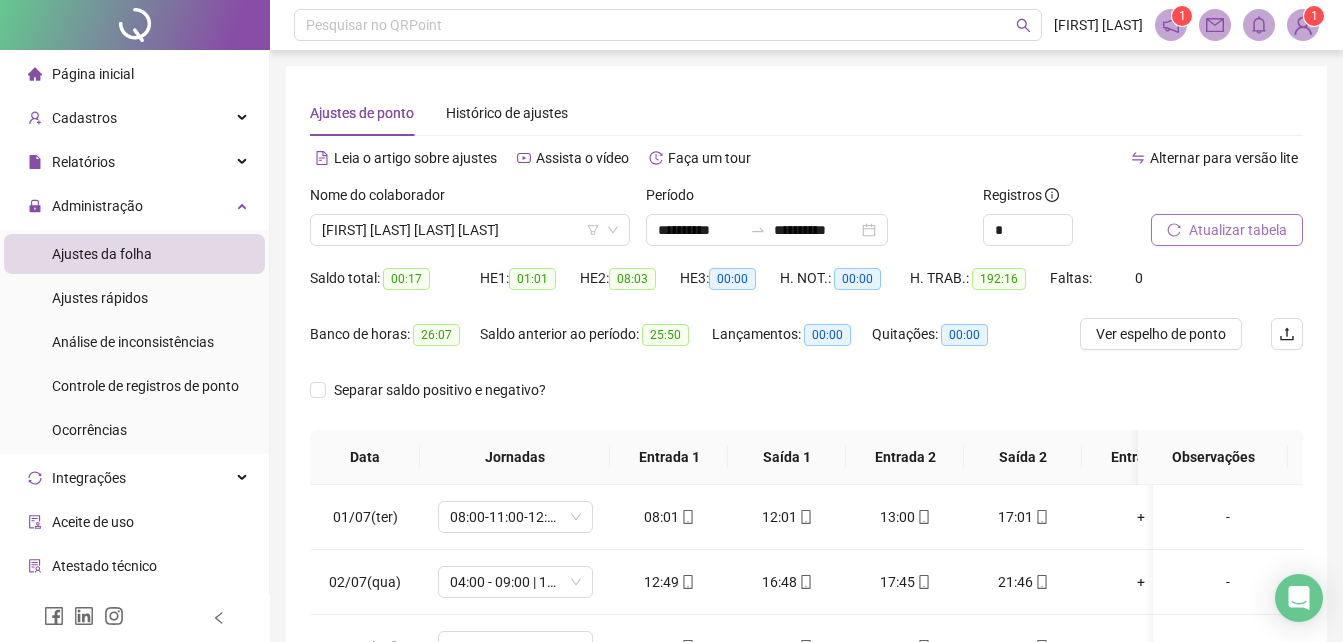 click on "Atualizar tabela" at bounding box center (1238, 230) 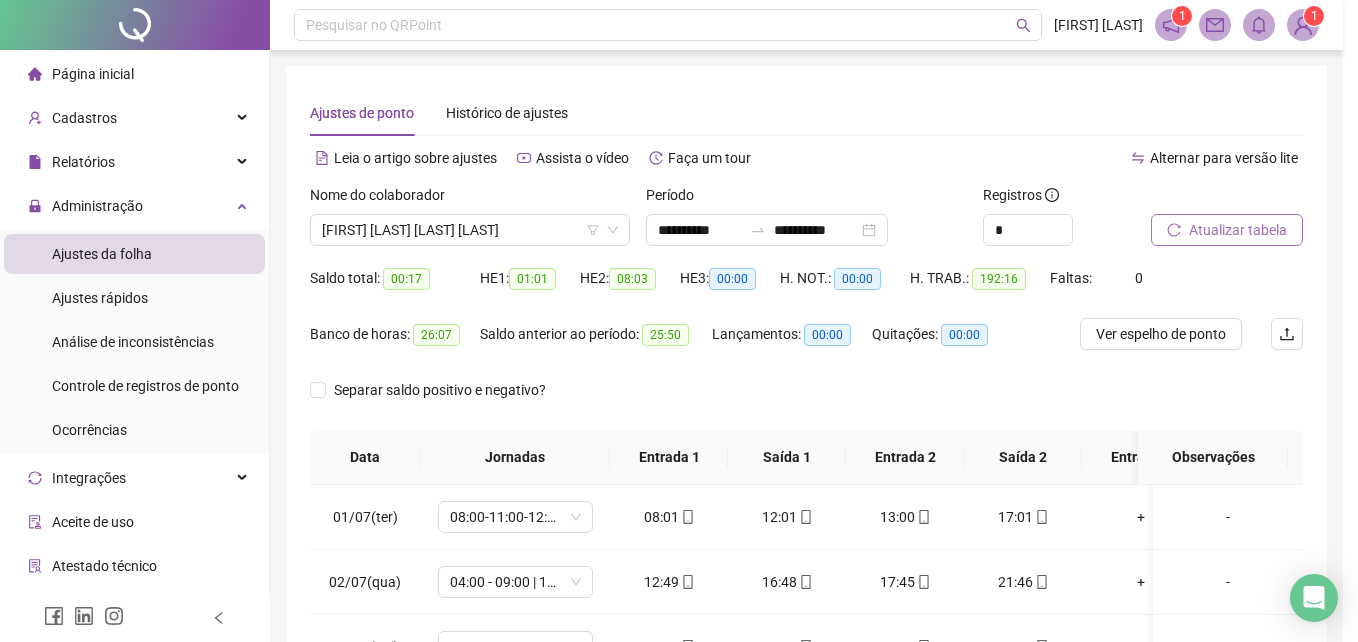 click on "Atualizando tabela Atualizando e reorganizando os registros... OK" at bounding box center (679, 321) 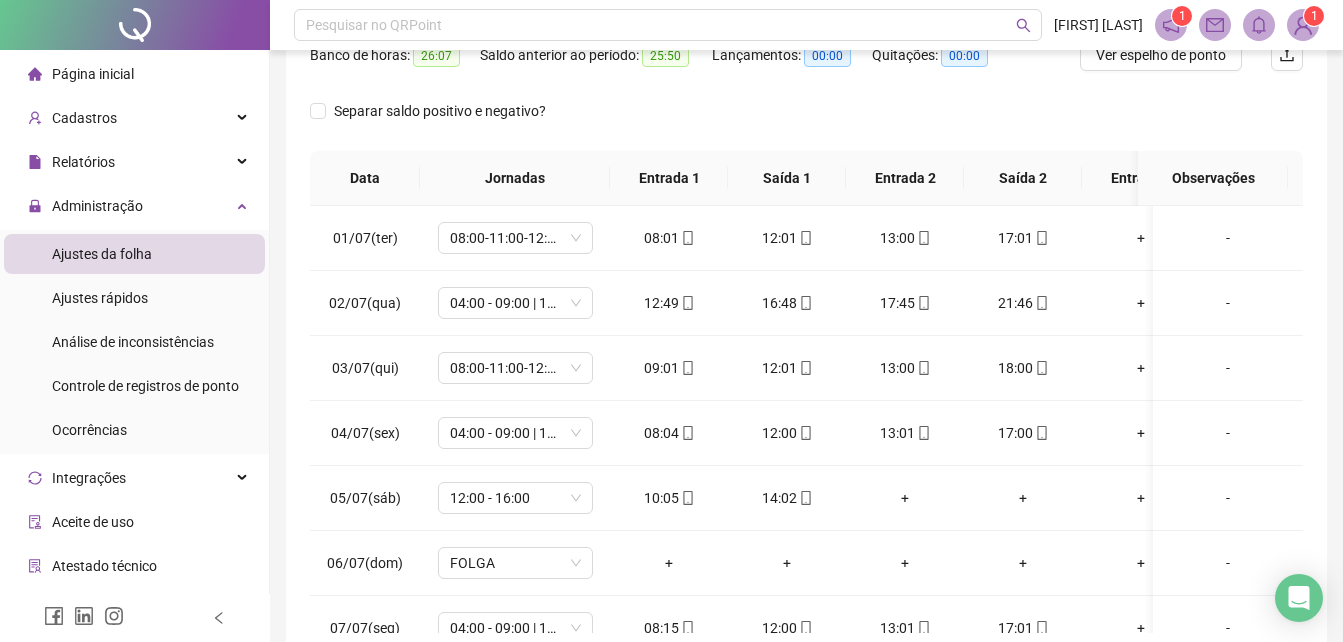scroll, scrollTop: 293, scrollLeft: 0, axis: vertical 